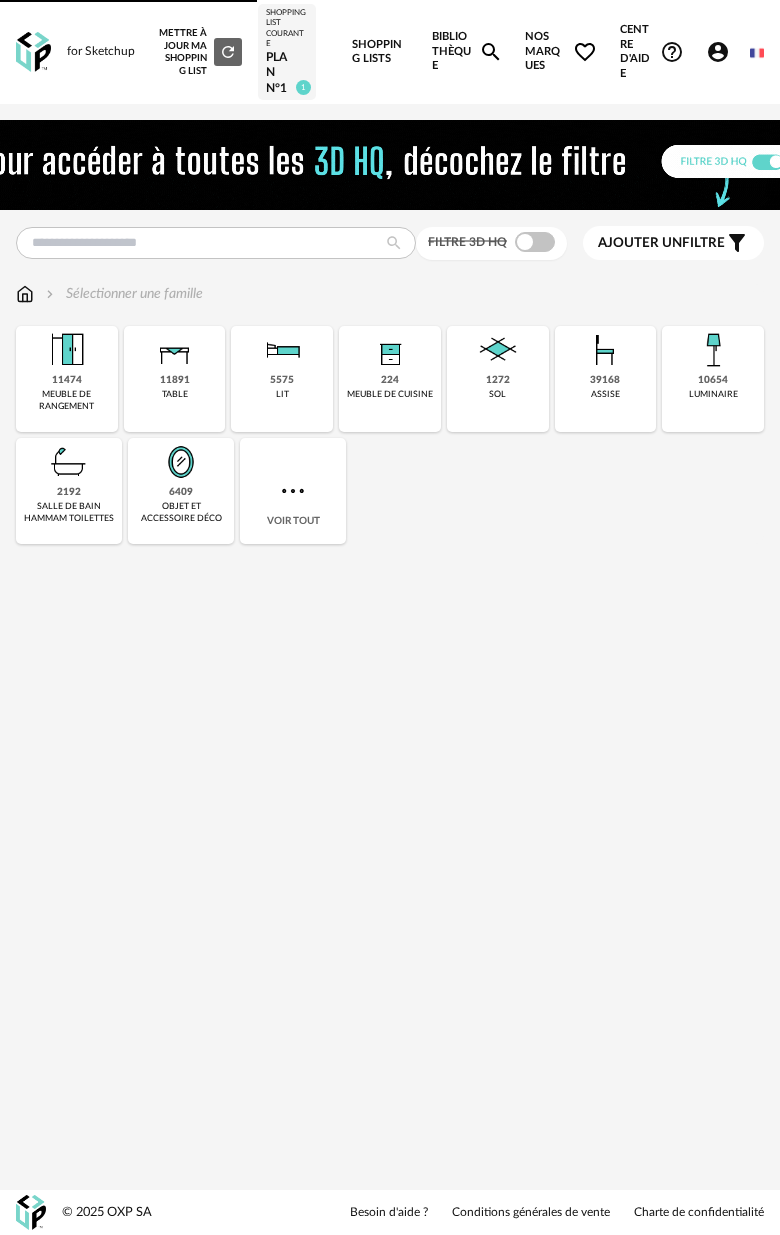 scroll, scrollTop: 0, scrollLeft: 0, axis: both 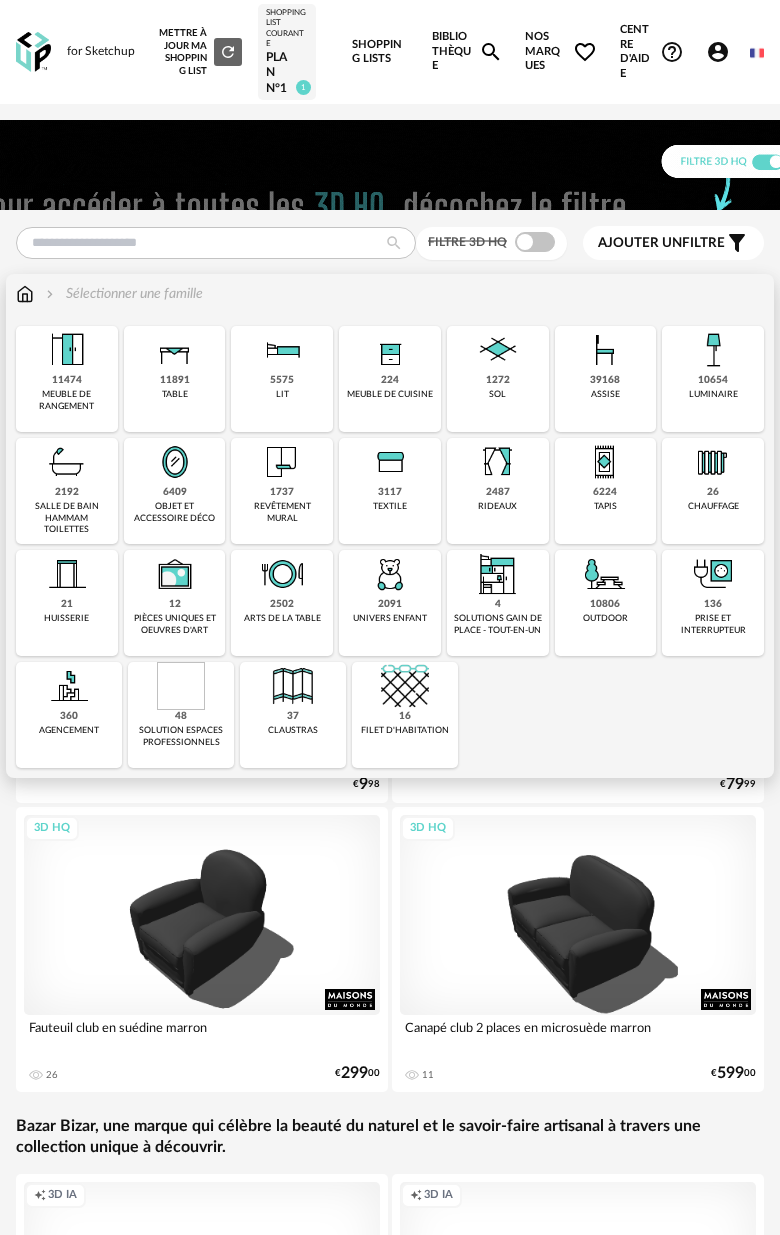 click at bounding box center [605, 462] 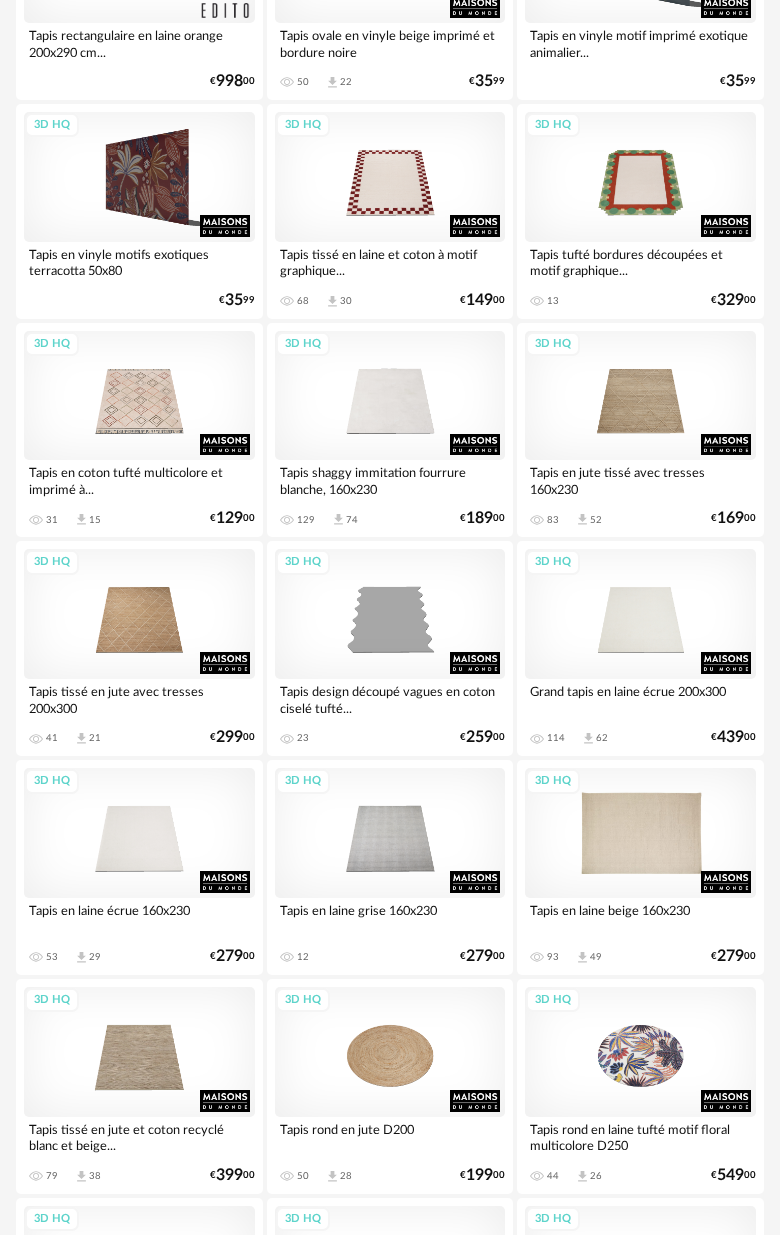 scroll, scrollTop: 539, scrollLeft: 0, axis: vertical 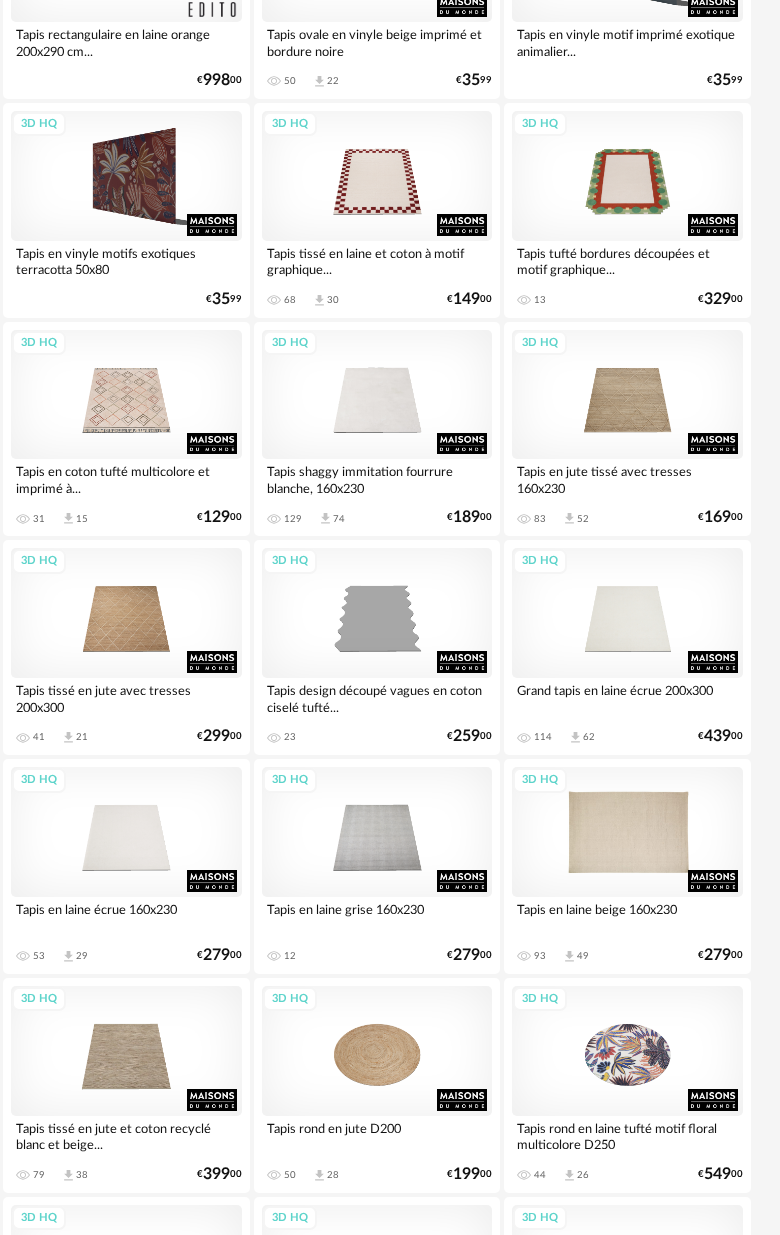 click on "3D HQ" at bounding box center (627, 832) 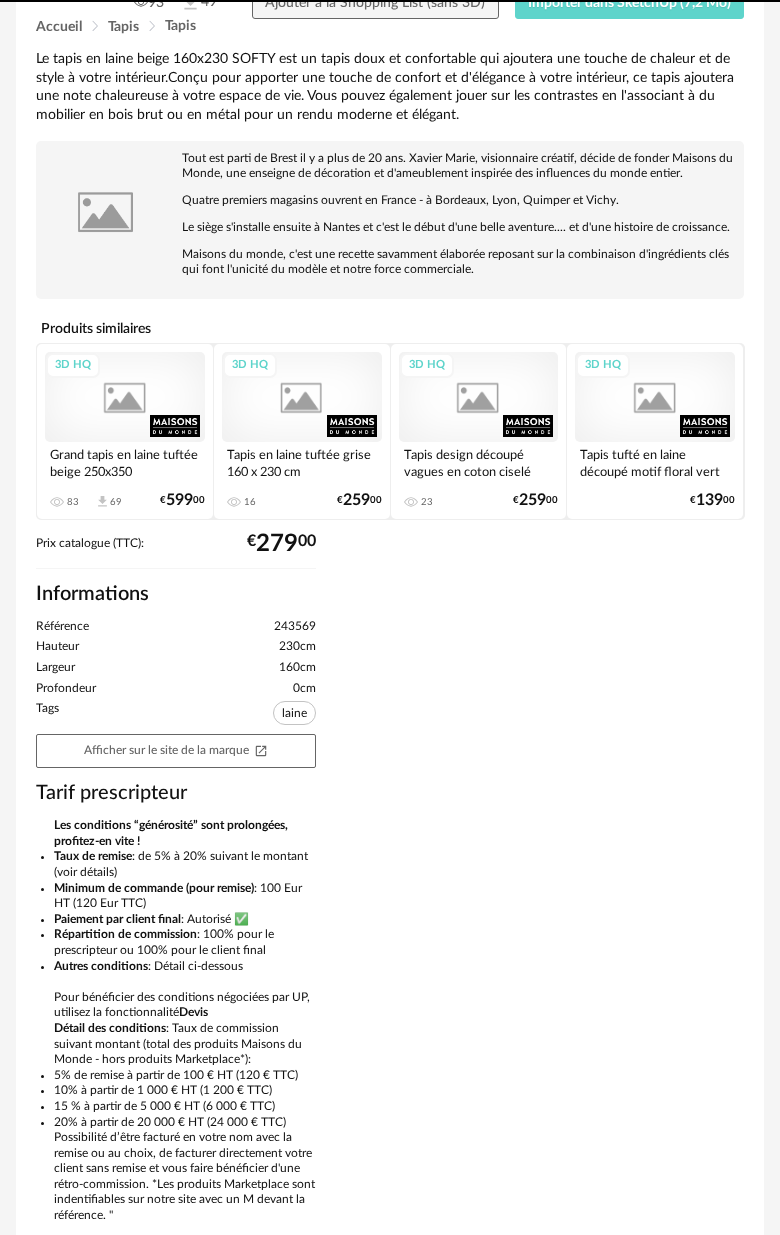 scroll, scrollTop: 0, scrollLeft: 0, axis: both 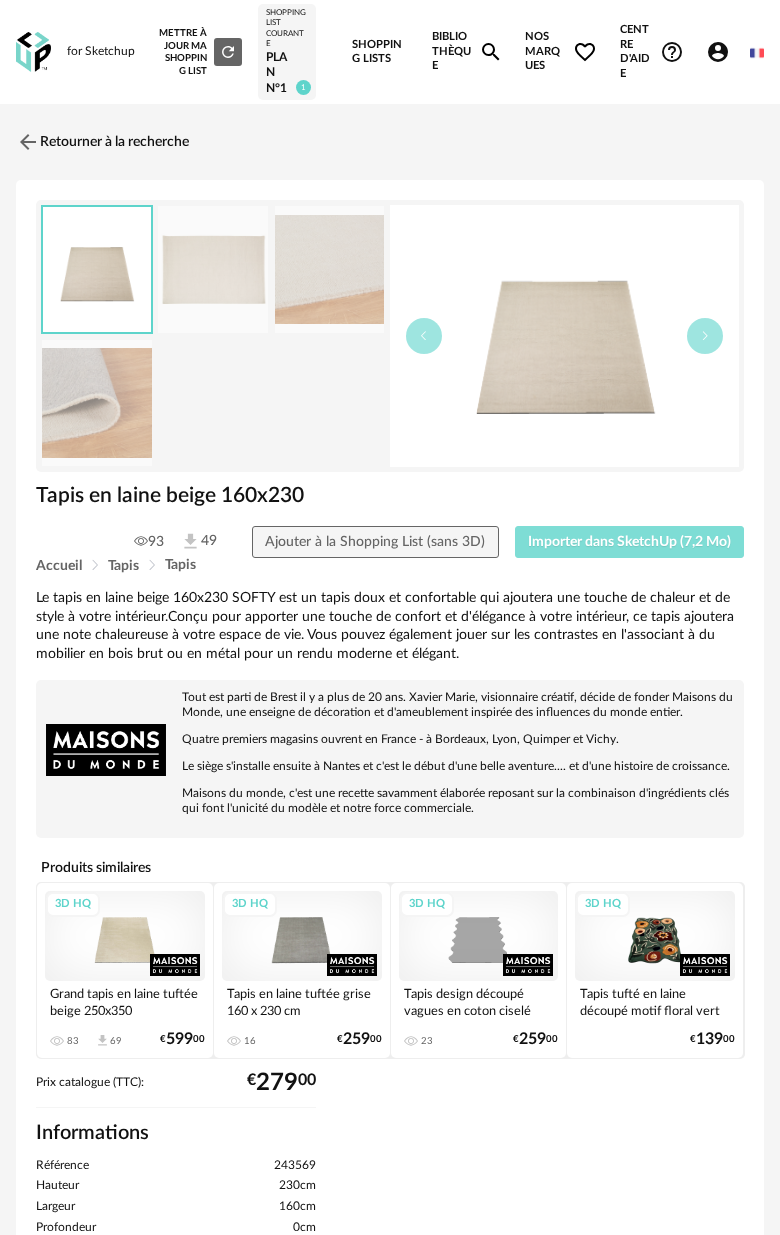 click on "Importer dans SketchUp (7,2 Mo)" at bounding box center [629, 542] 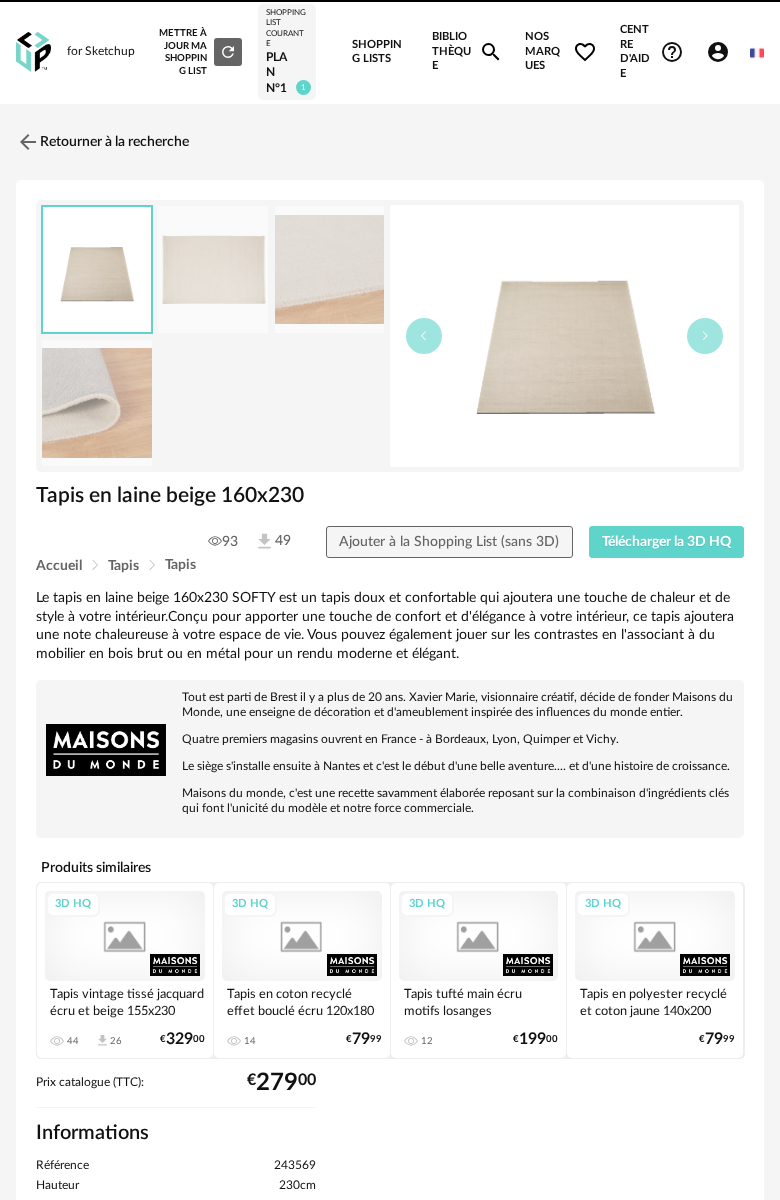 scroll, scrollTop: 0, scrollLeft: 0, axis: both 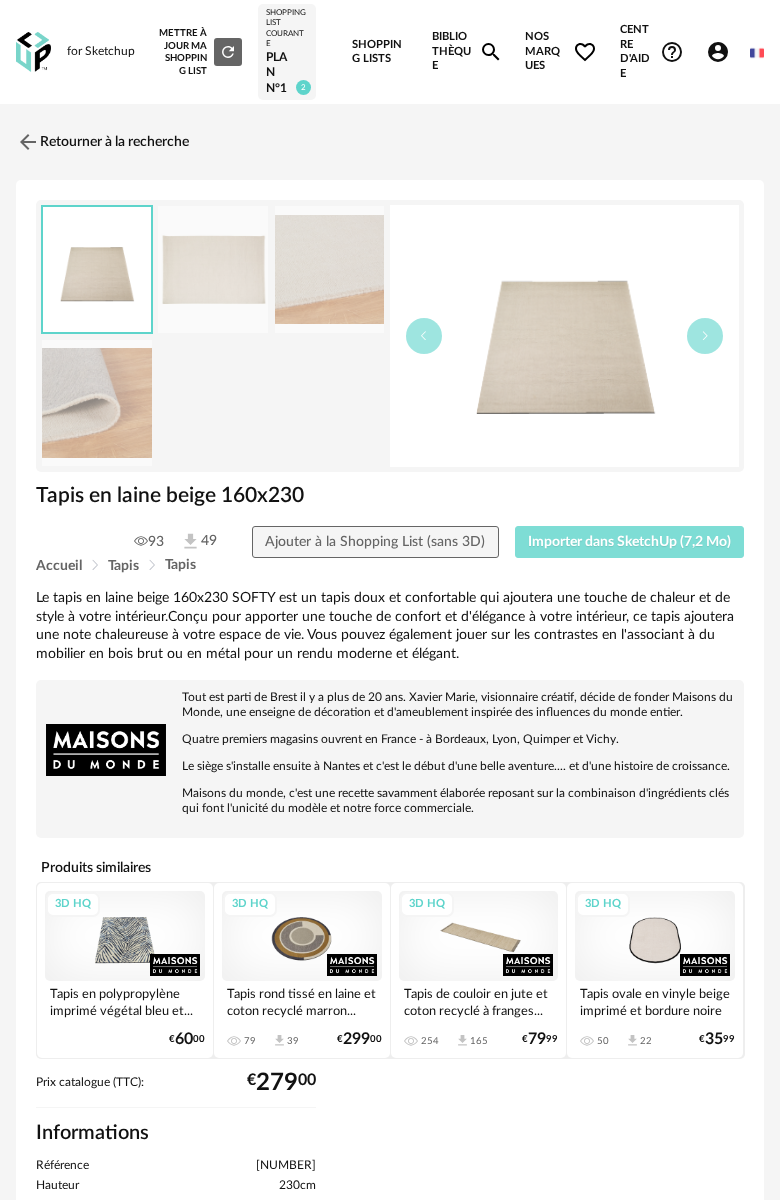 click on "Importer dans SketchUp (7,2 Mo)" at bounding box center (629, 542) 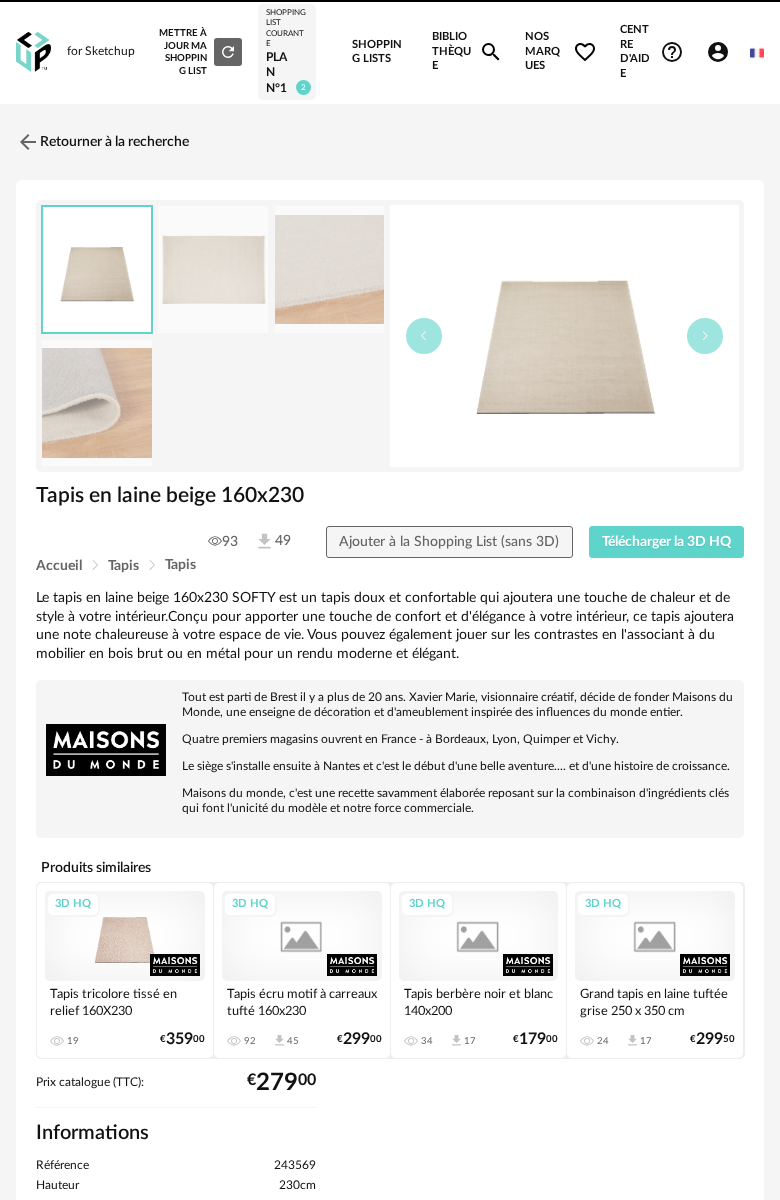 scroll, scrollTop: 0, scrollLeft: 0, axis: both 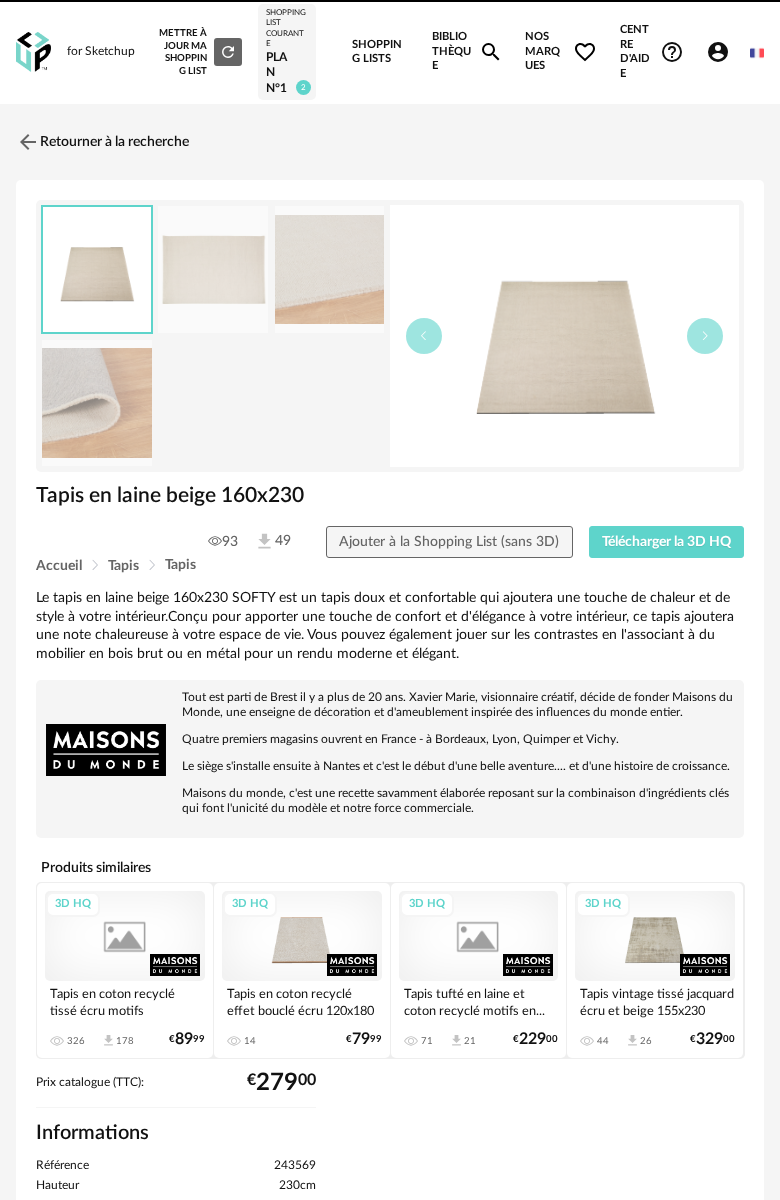 click on "for Sketchup   Nouvelle shopping list
Mettre à jour ma Shopping List
Refresh icon   Shopping List courante   Plan N°1   2       Shopping Lists   Bibliothèque Magnify icon   Nos marques Heart Outline icon   Toutes les marques   Close icon
Centre d'aide Help Circle Outline icon   Tutos vidéos   Lire la FAQ   Contacter le support   Account Circle icon   Compte   Connecté en tant que   [FIRST] [LAST]   Modifier mon profil   Ma bibliothèque perso   Mes 3D IA Creation icon   Nouveautés de la plateforme       Déconnexion
English
Menu icon" at bounding box center [390, 52] 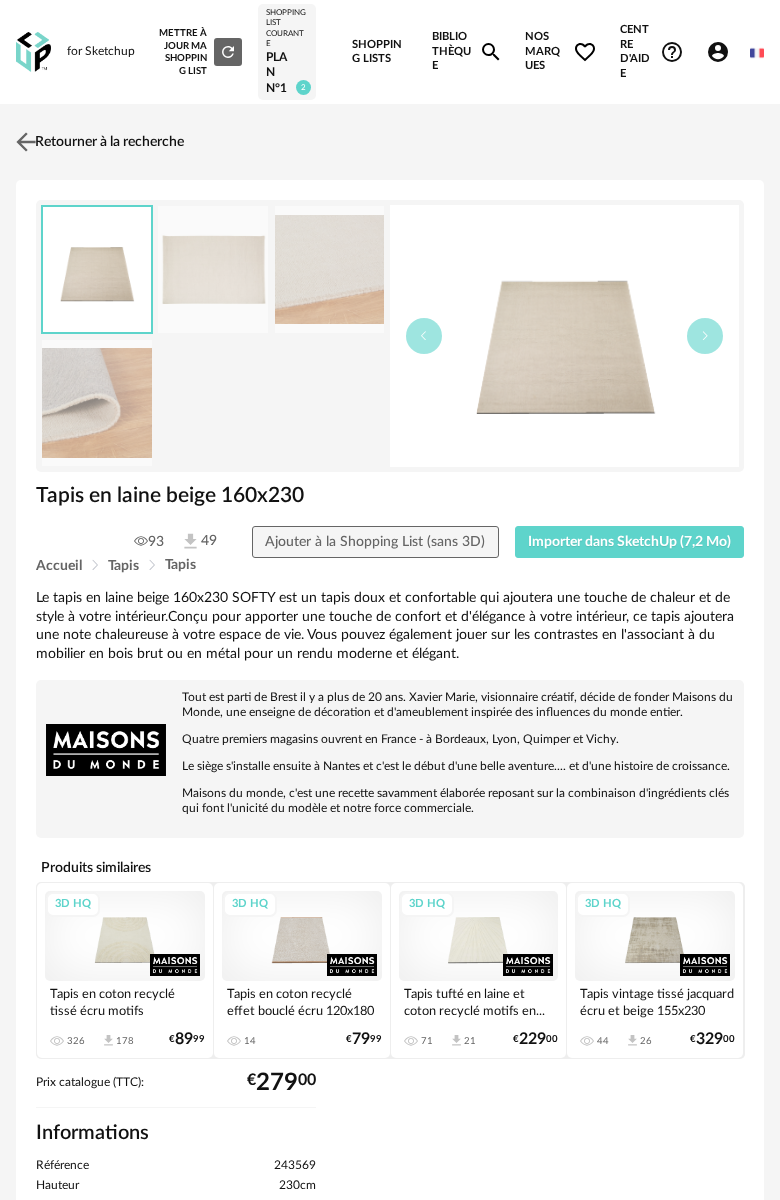 click at bounding box center [26, 142] 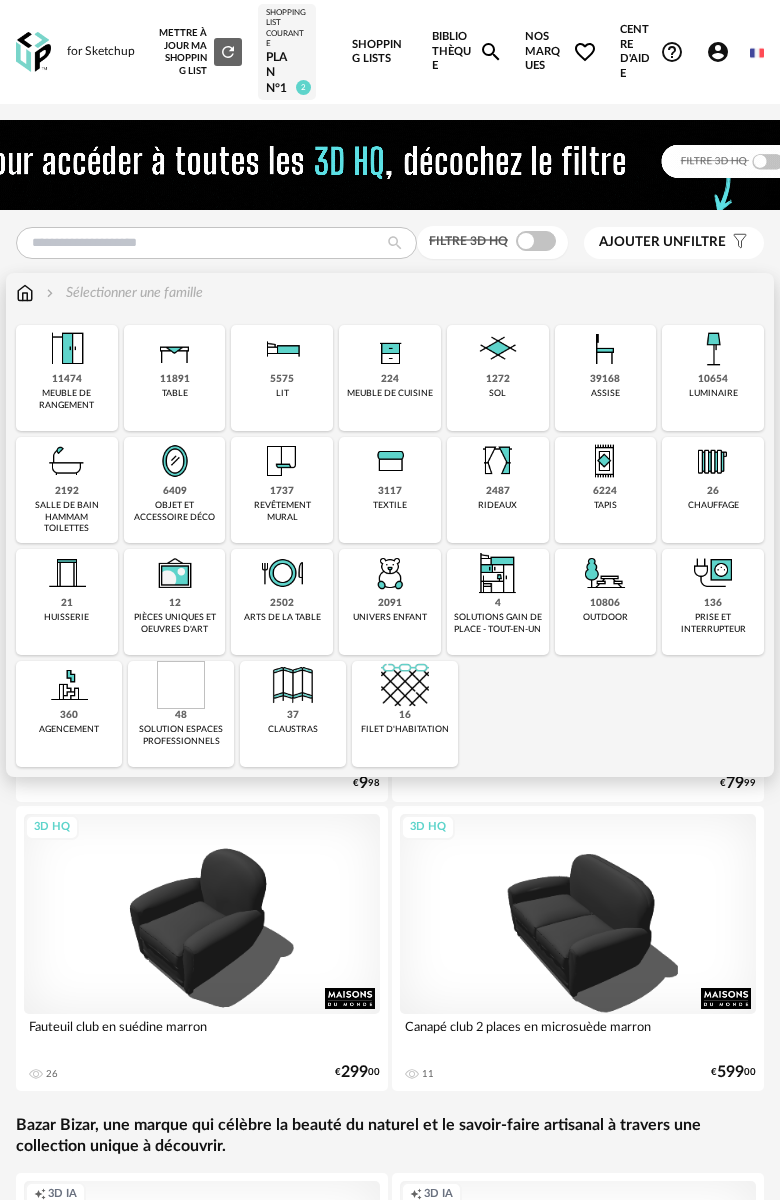 click at bounding box center [498, 461] 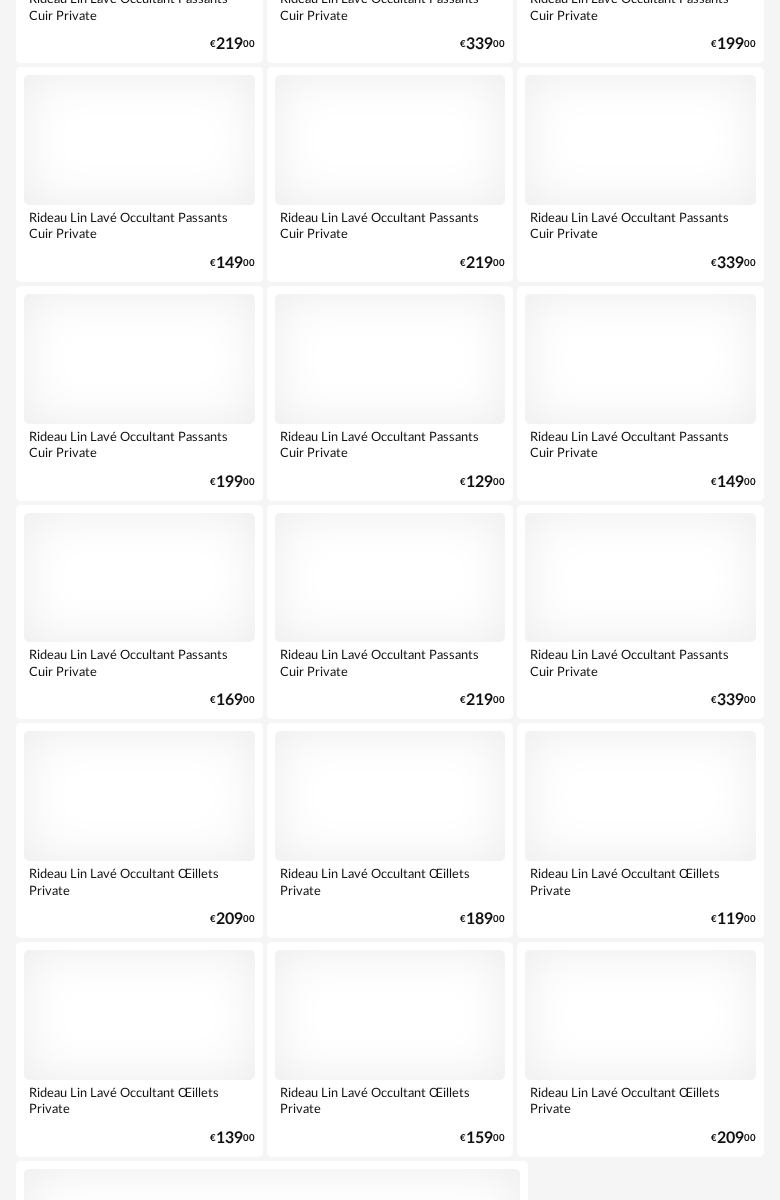 scroll, scrollTop: 6924, scrollLeft: 0, axis: vertical 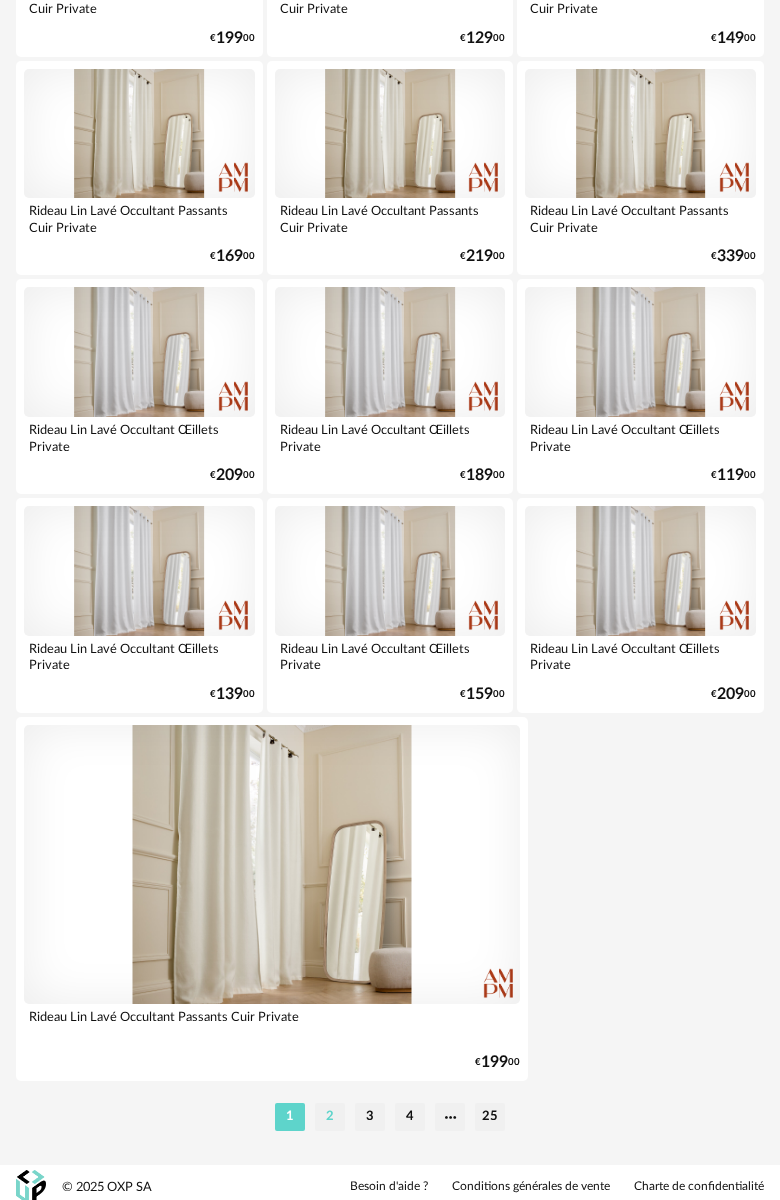click on "2" at bounding box center (330, 1117) 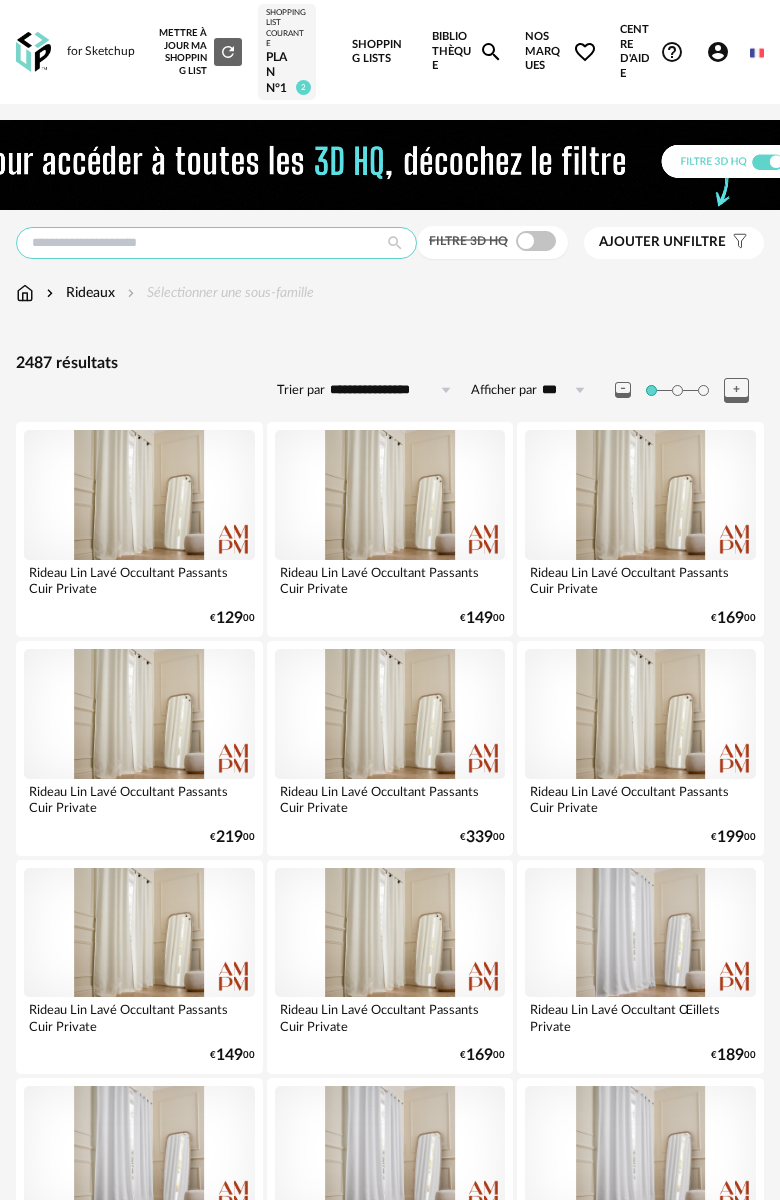 click at bounding box center (216, 243) 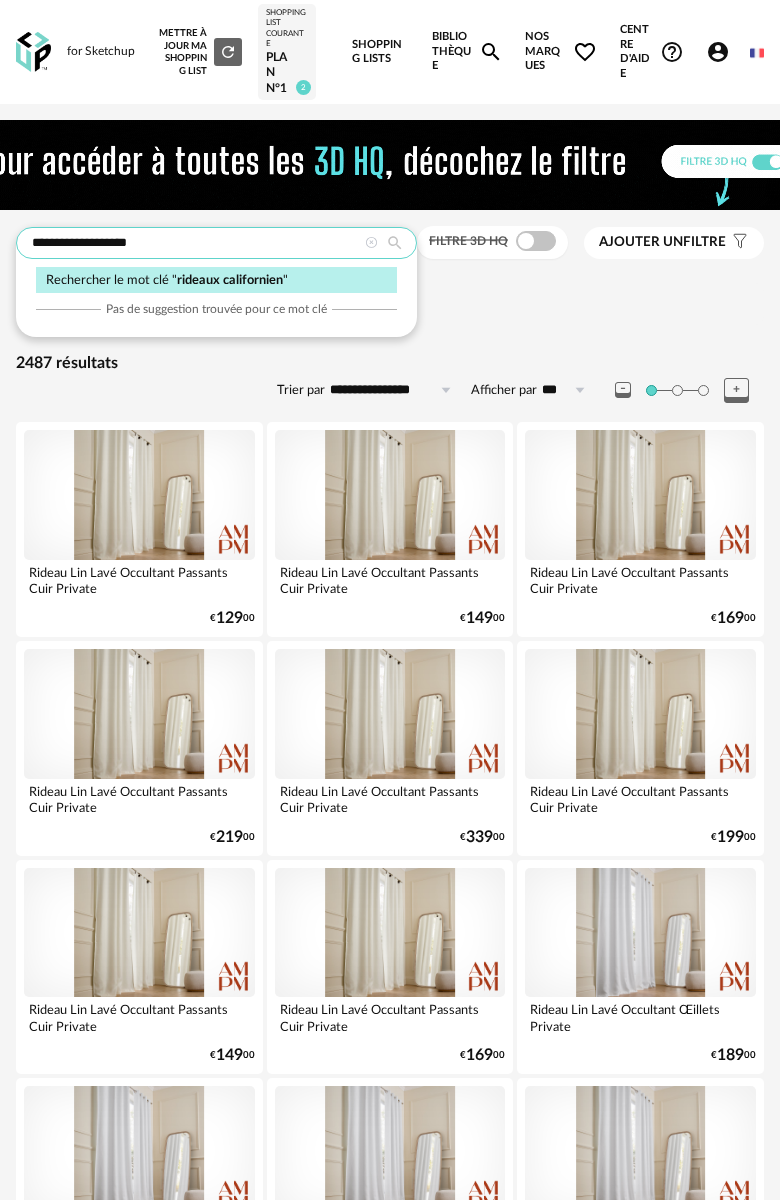 type on "**********" 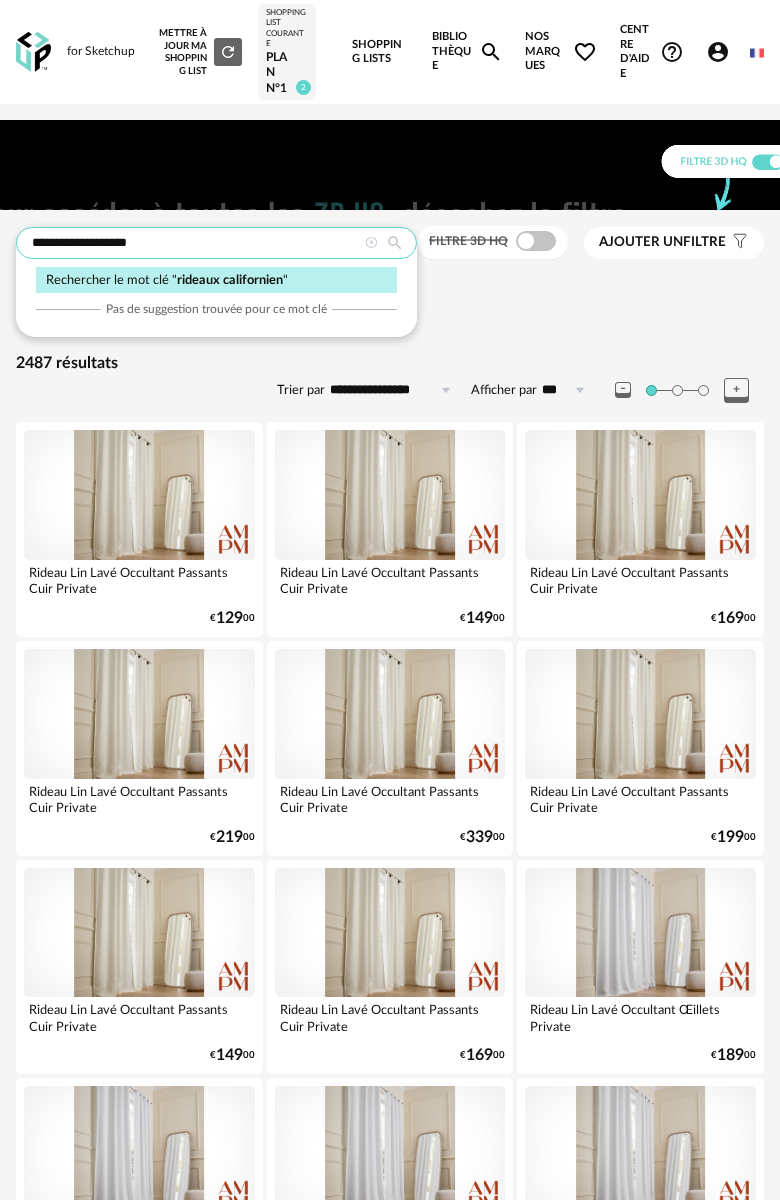 type on "**********" 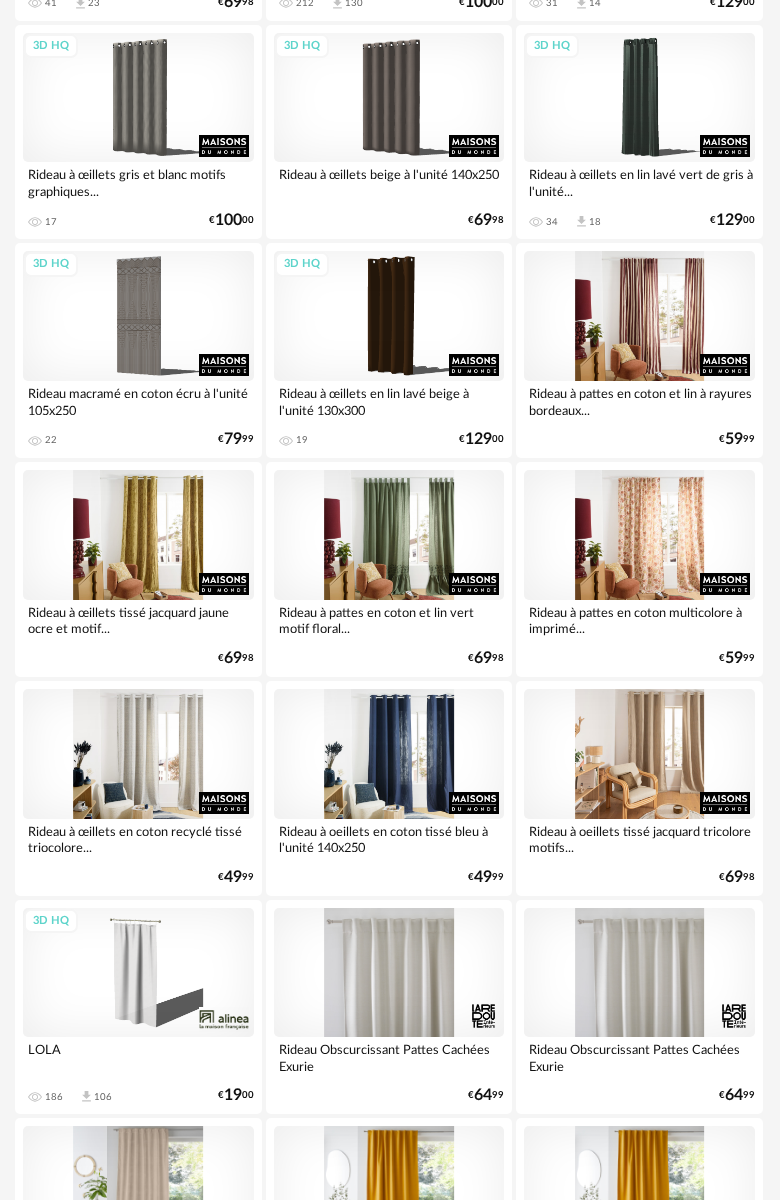 scroll, scrollTop: 0, scrollLeft: 1, axis: horizontal 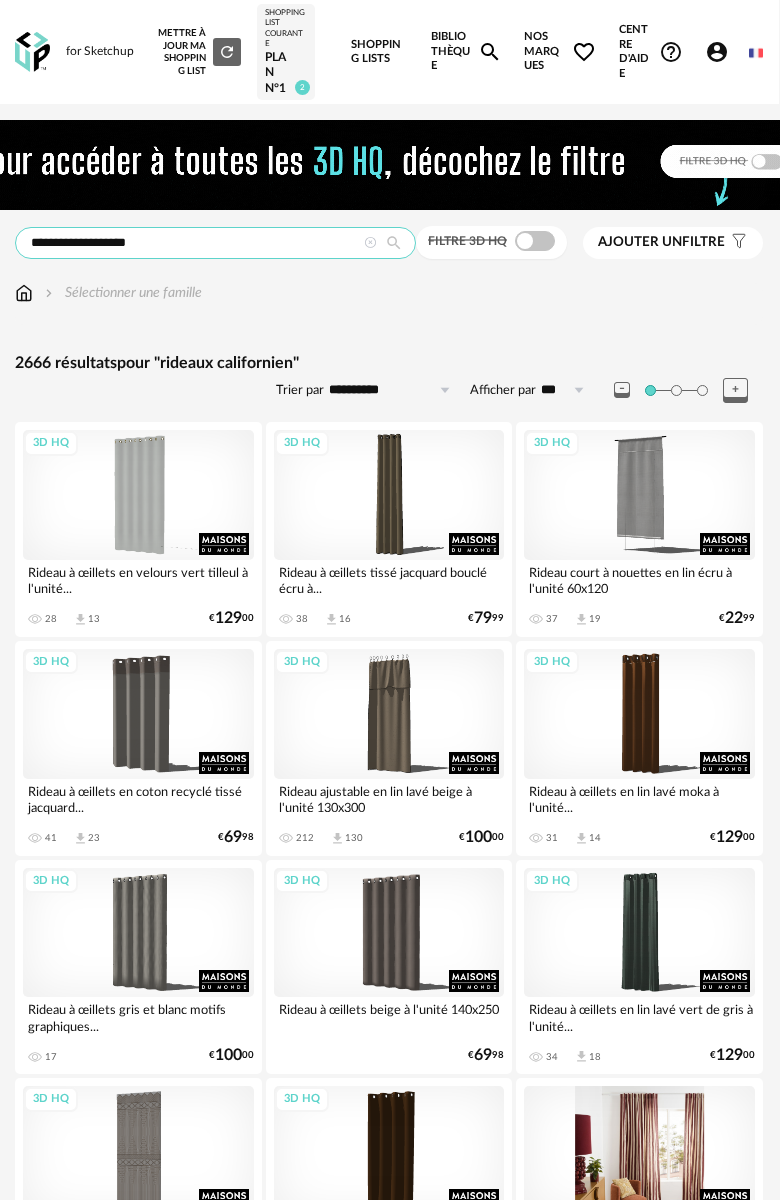 drag, startPoint x: 155, startPoint y: 229, endPoint x: 77, endPoint y: 233, distance: 78.10249 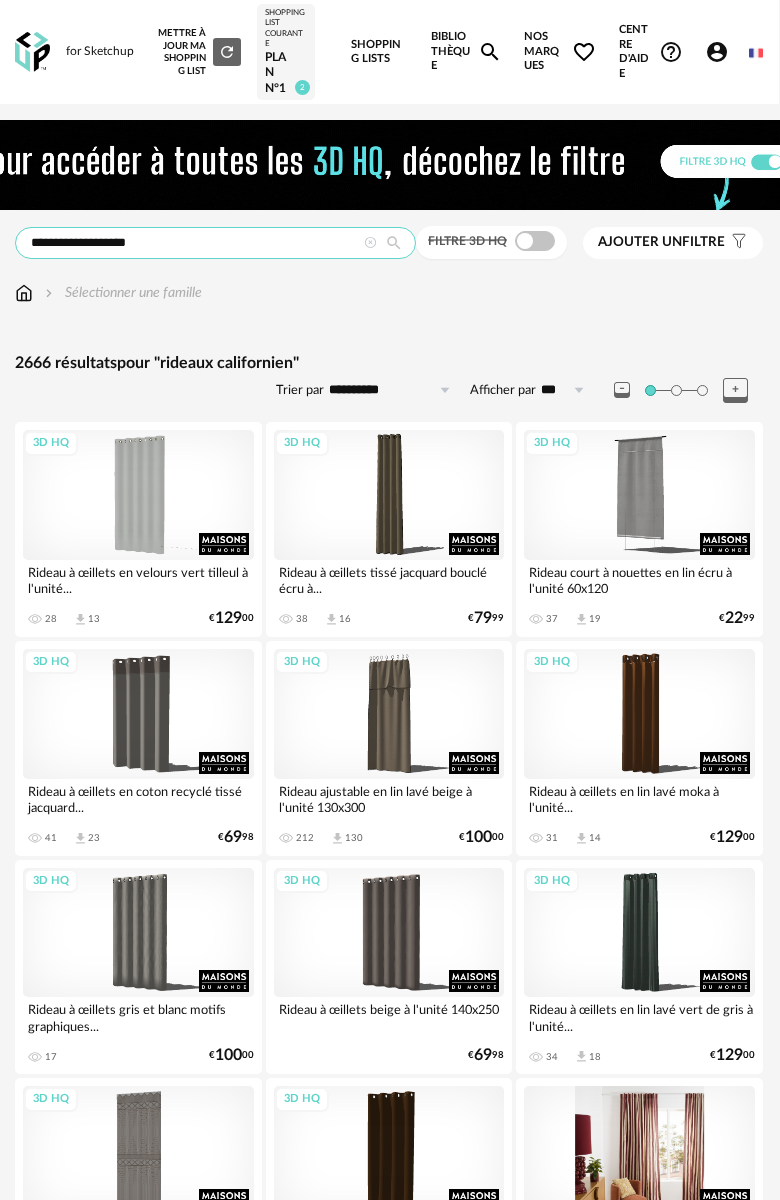 click on "**********" at bounding box center (215, 243) 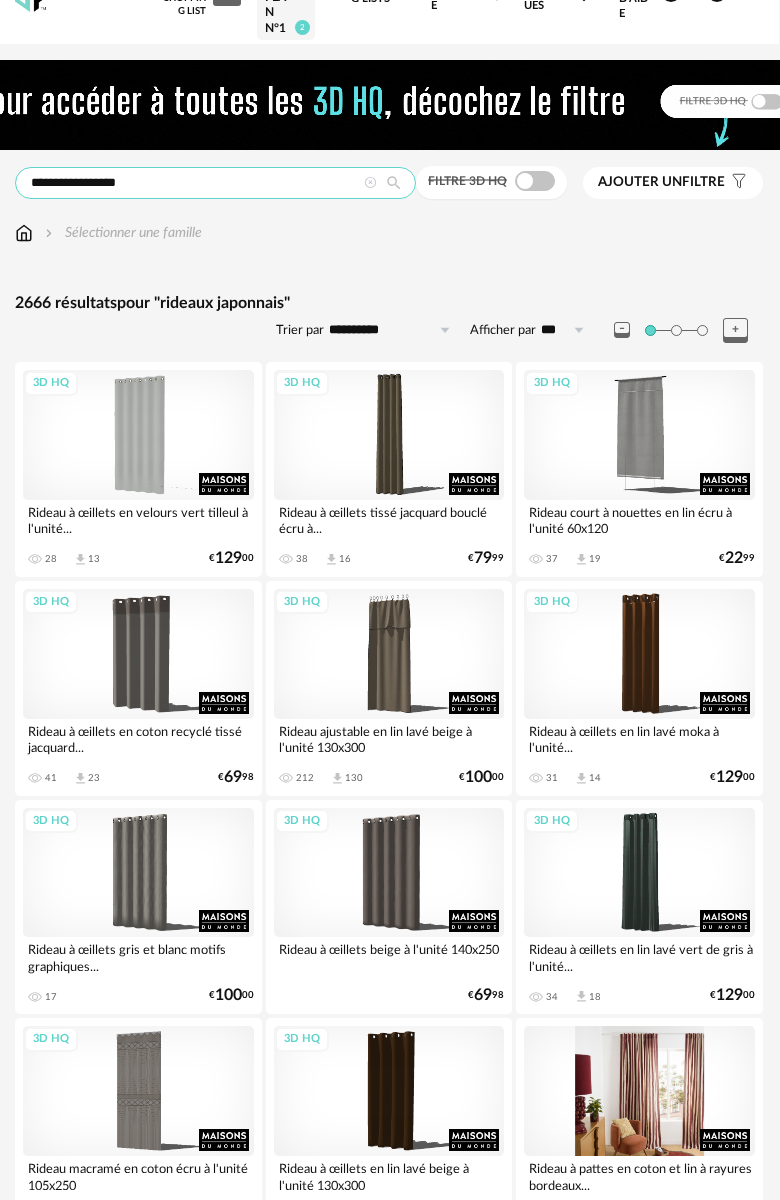 scroll, scrollTop: 0, scrollLeft: 1, axis: horizontal 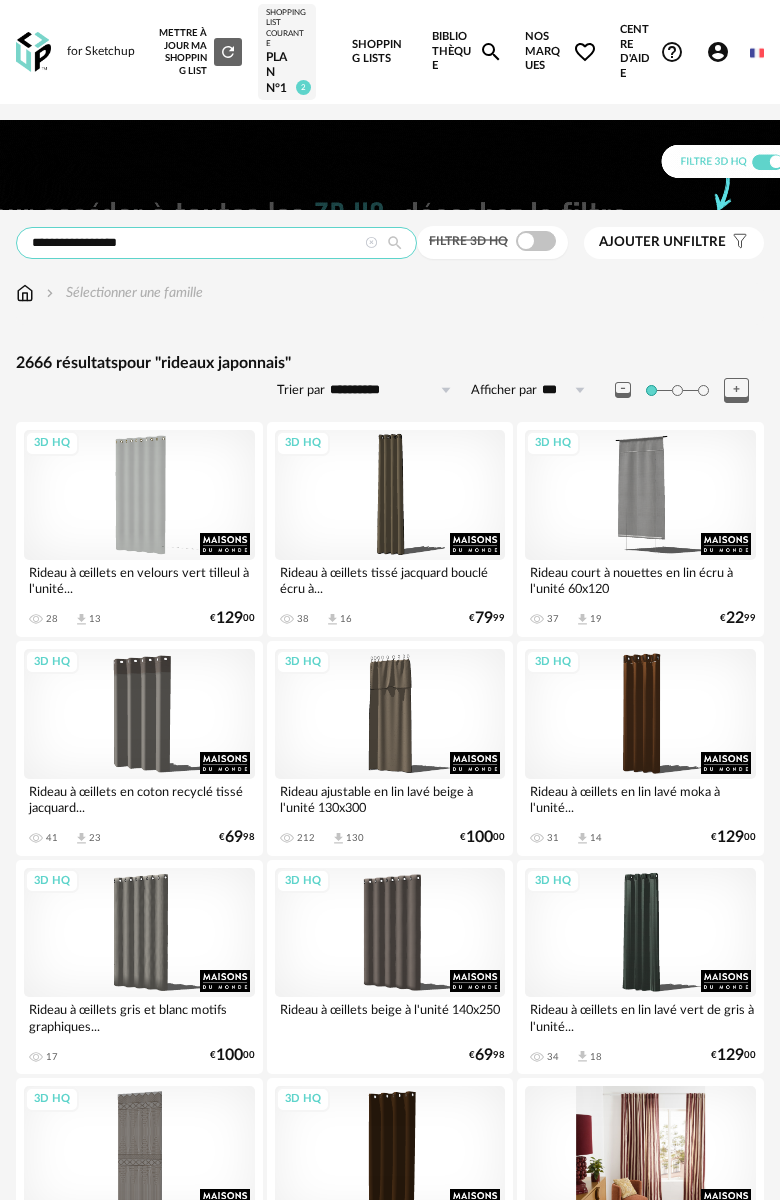 drag, startPoint x: 130, startPoint y: 229, endPoint x: -56, endPoint y: 210, distance: 186.96791 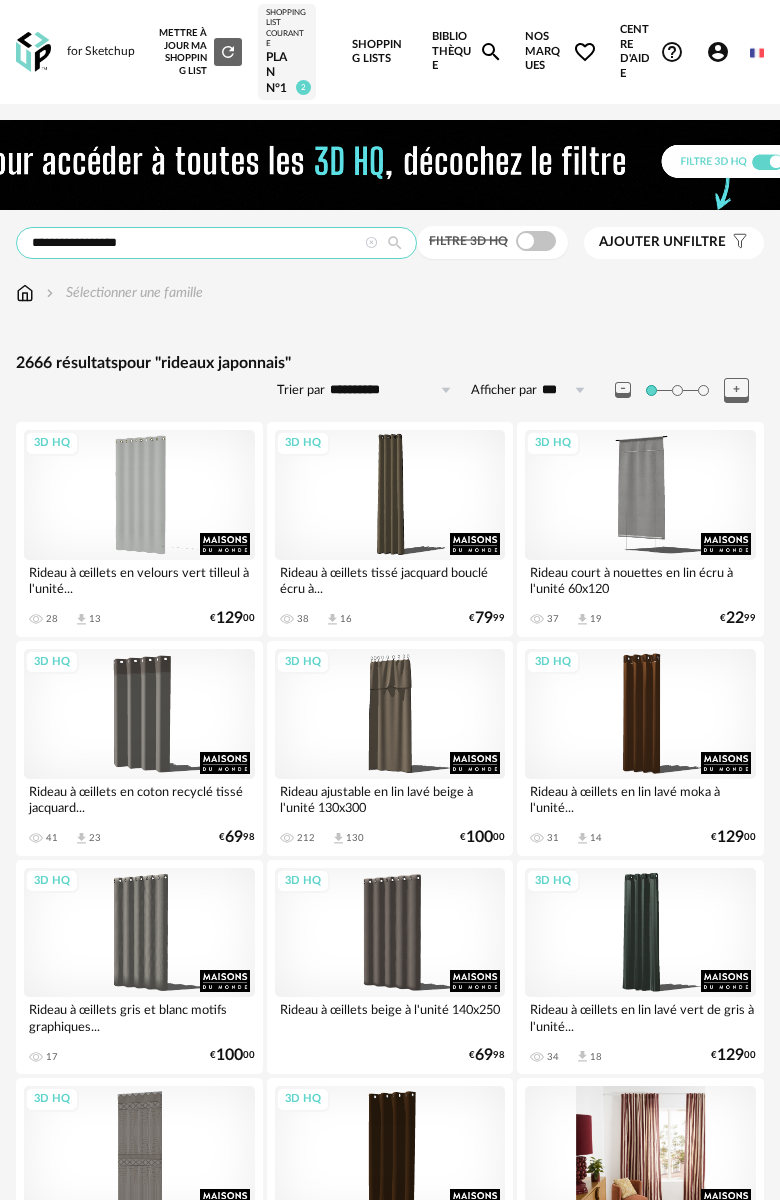 click on "**********" at bounding box center [390, 4067] 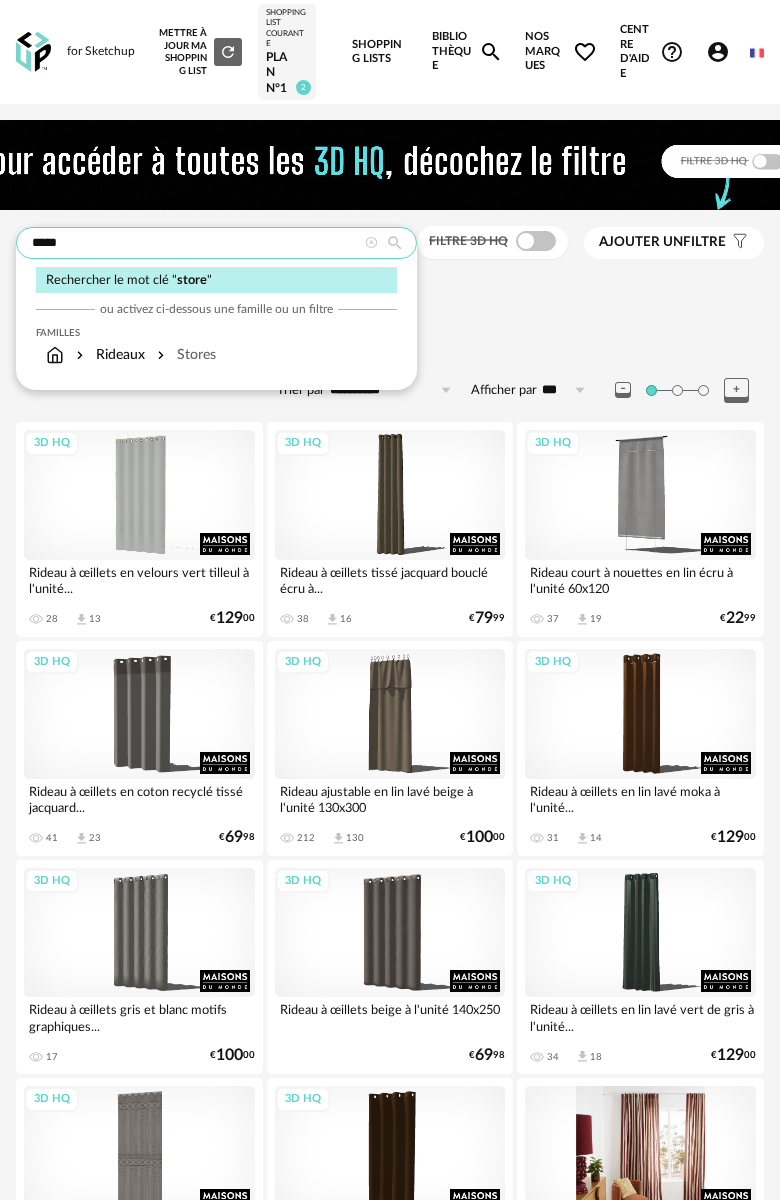 type on "*****" 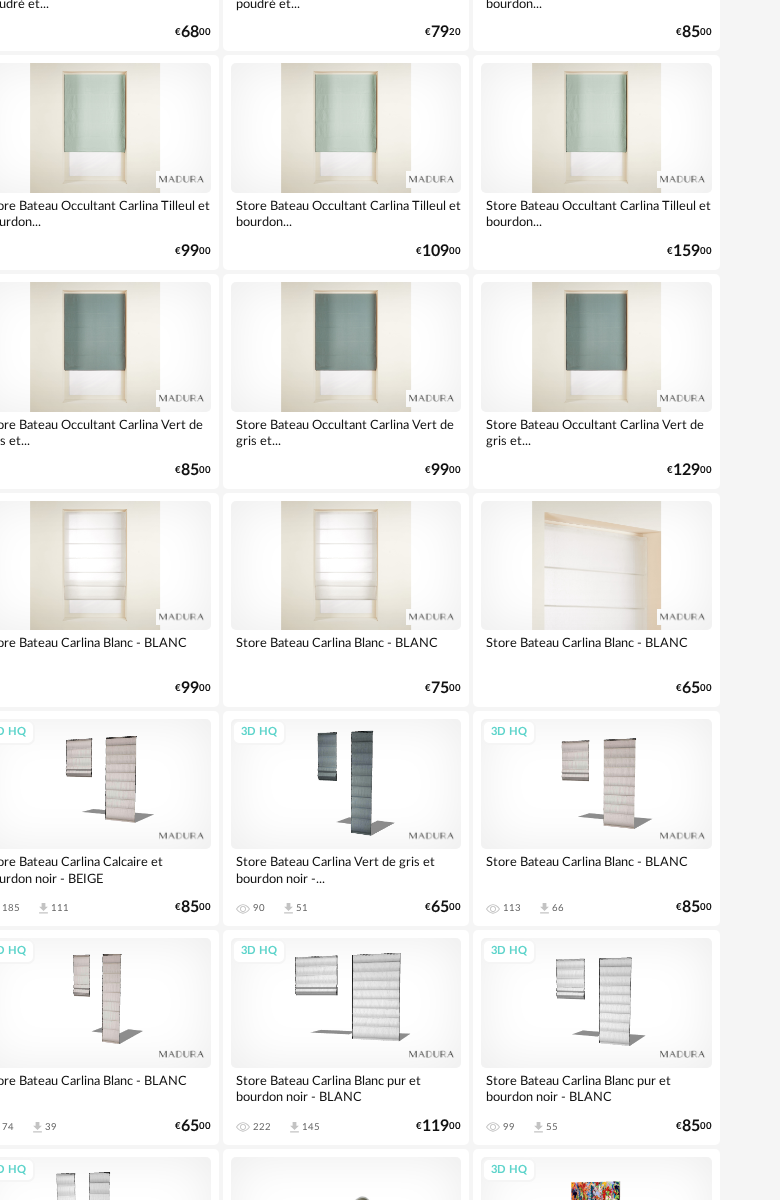 scroll, scrollTop: 2920, scrollLeft: 44, axis: both 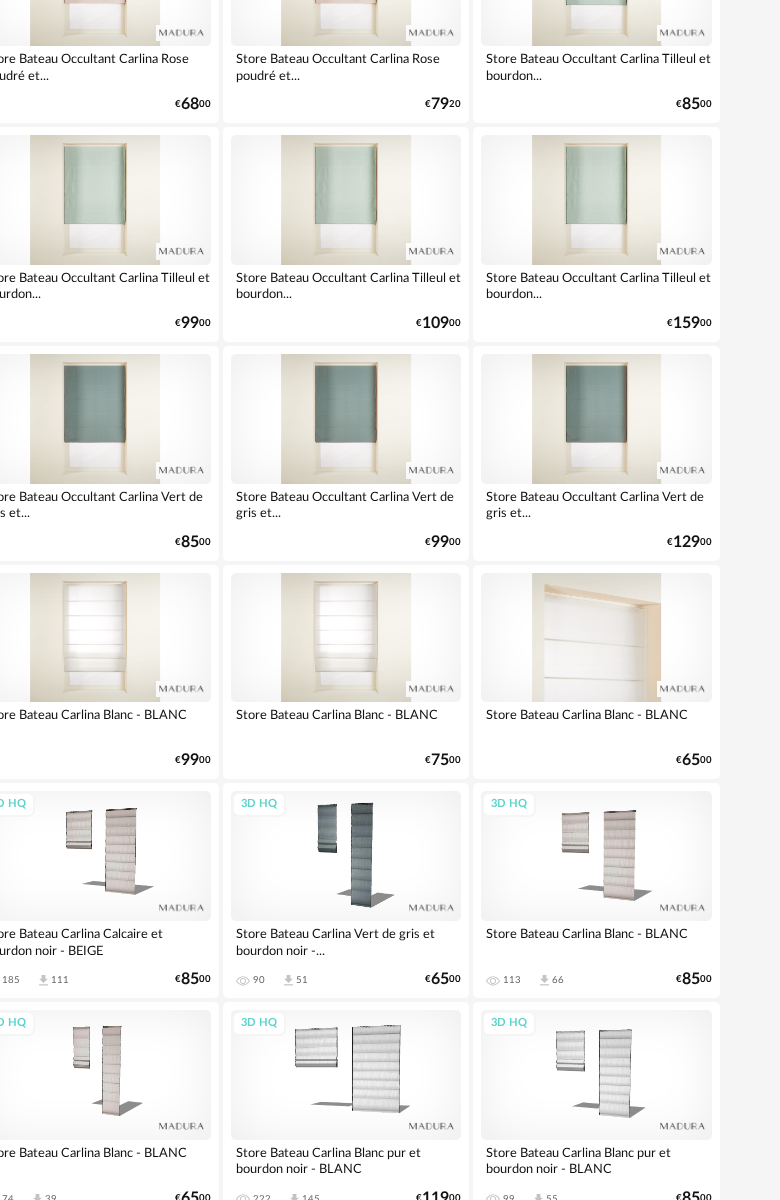 click at bounding box center (596, 638) 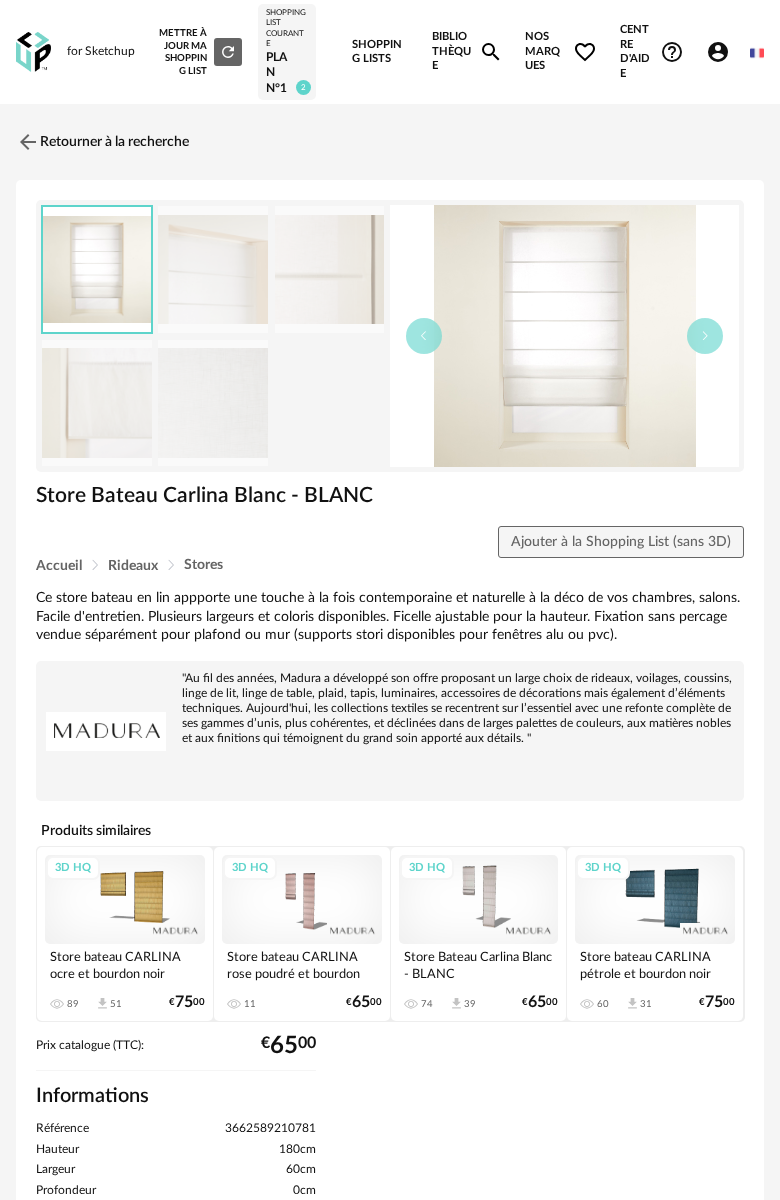 click at bounding box center [564, 336] 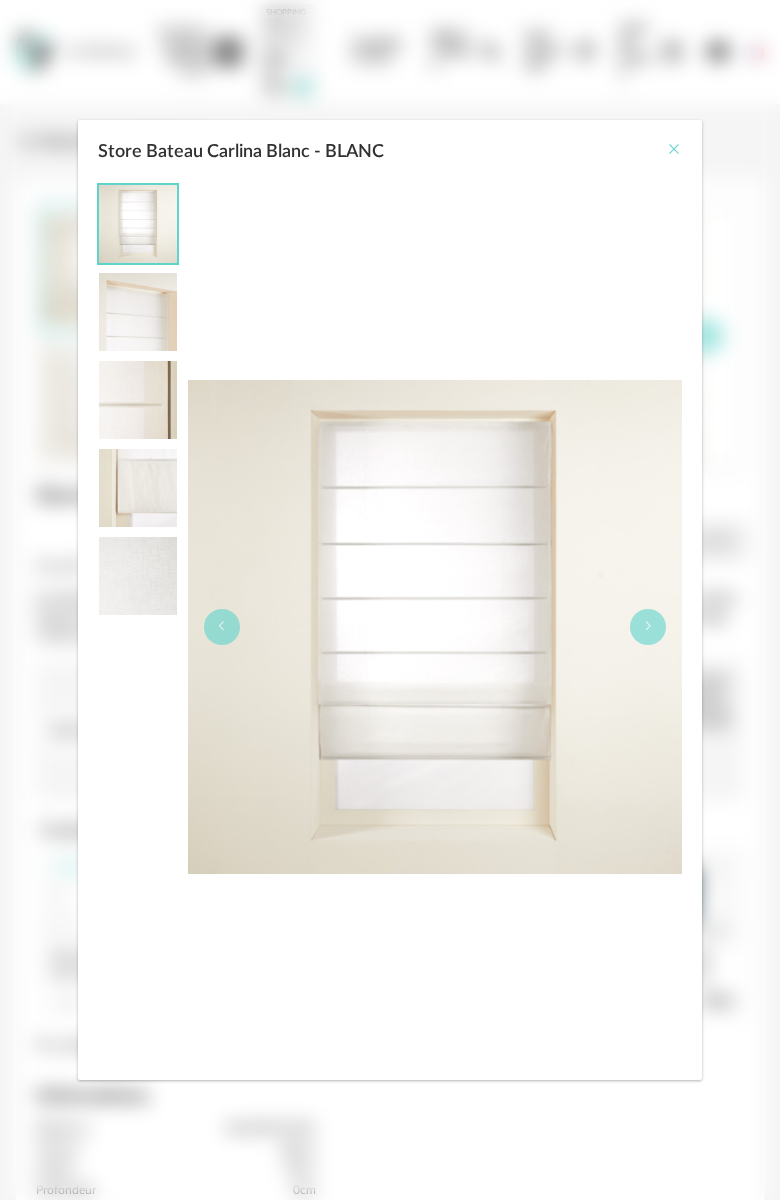 click at bounding box center [674, 149] 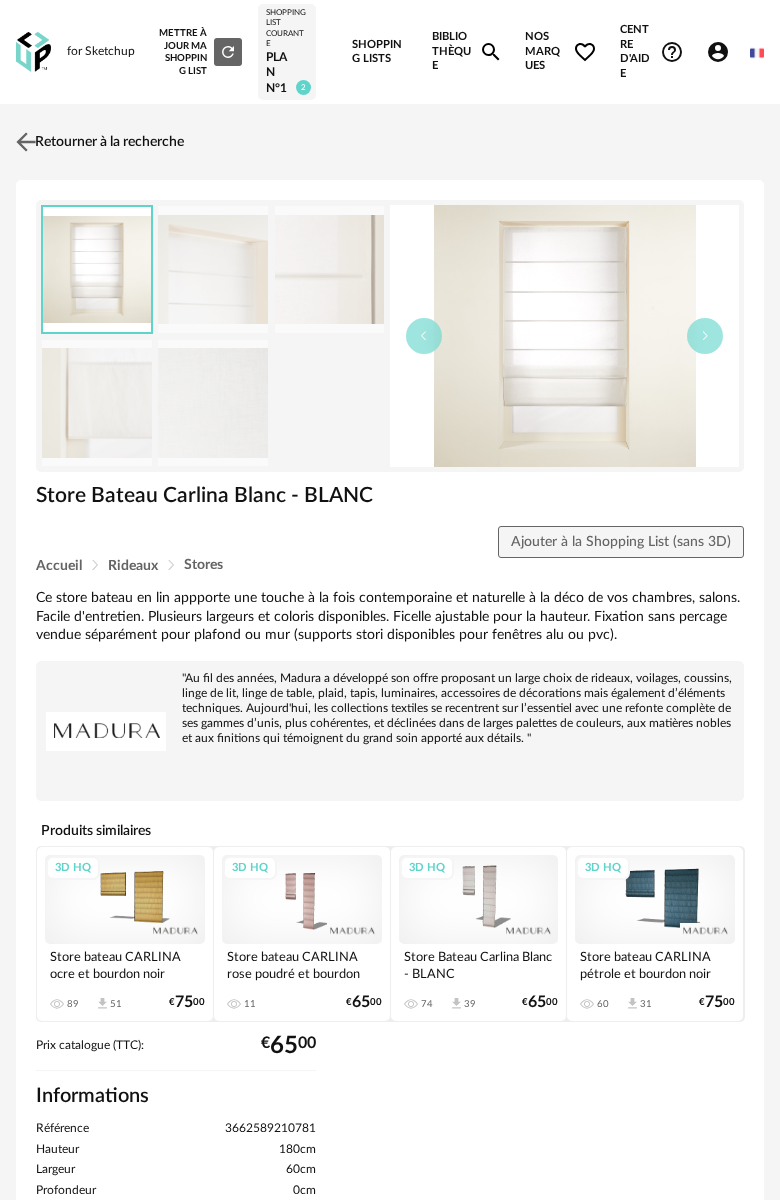 click at bounding box center (26, 142) 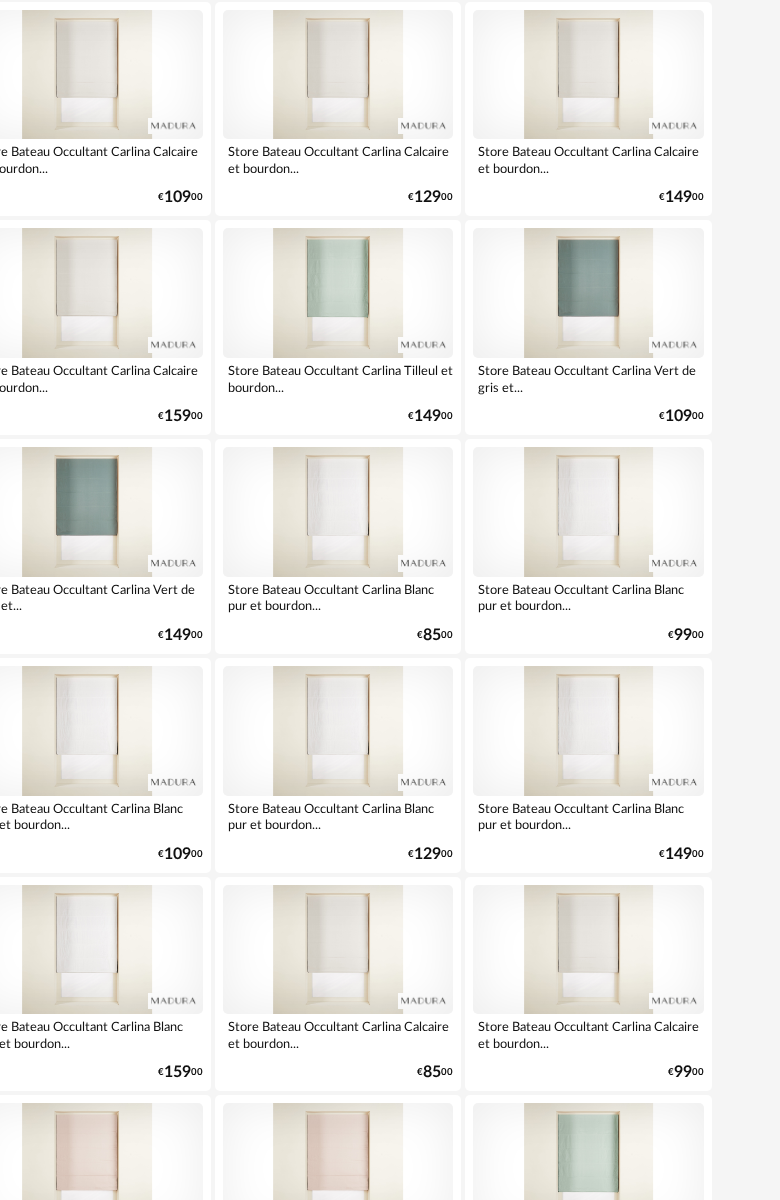 scroll, scrollTop: 1733, scrollLeft: 33, axis: both 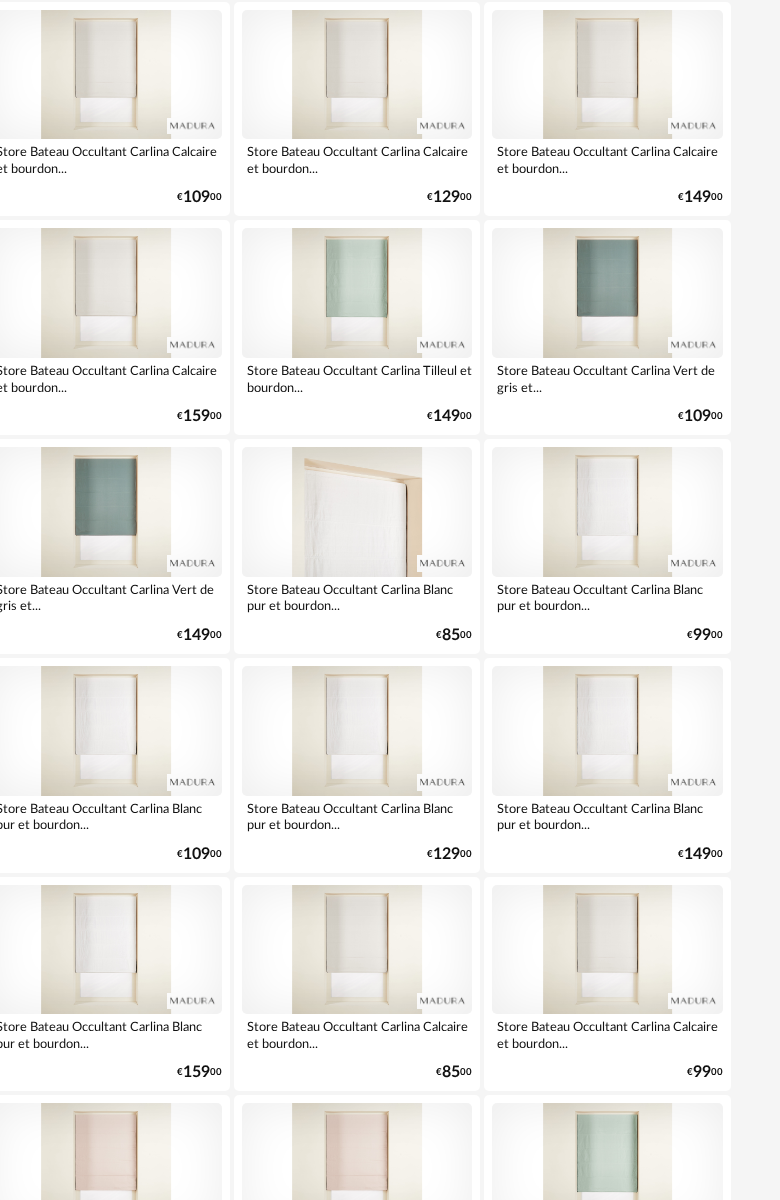 click at bounding box center [357, 512] 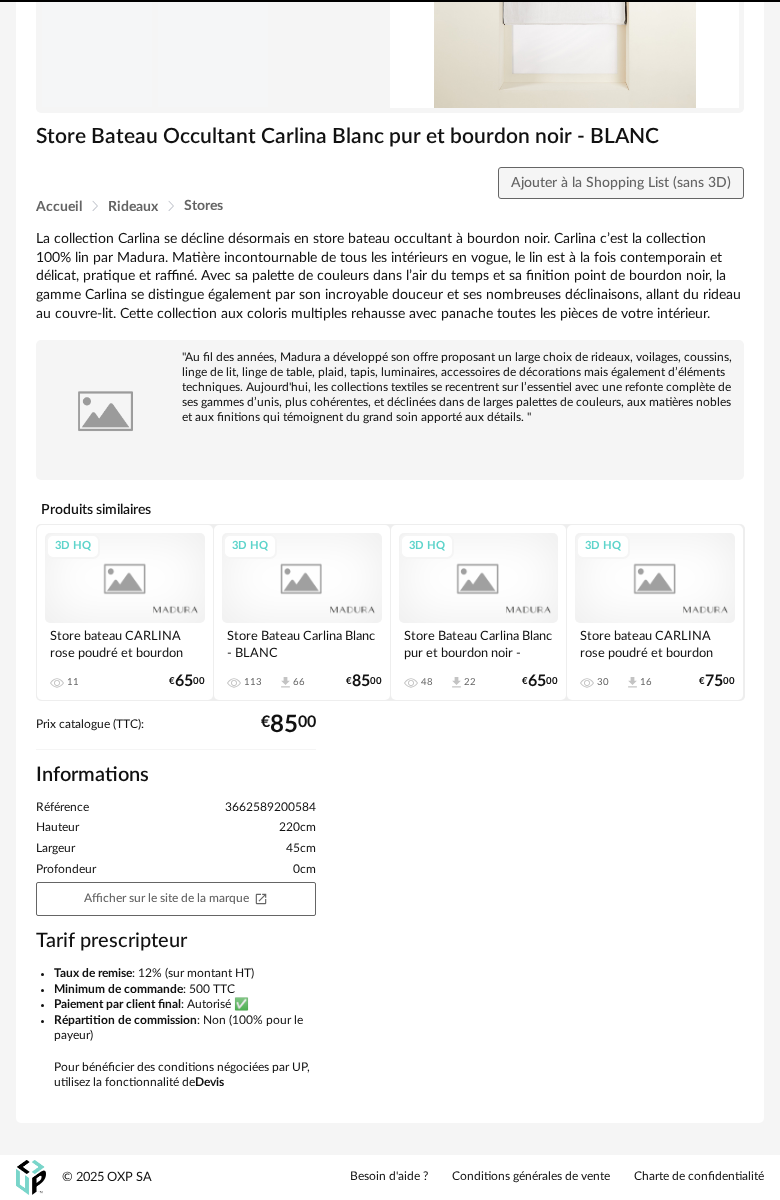 scroll, scrollTop: 0, scrollLeft: 0, axis: both 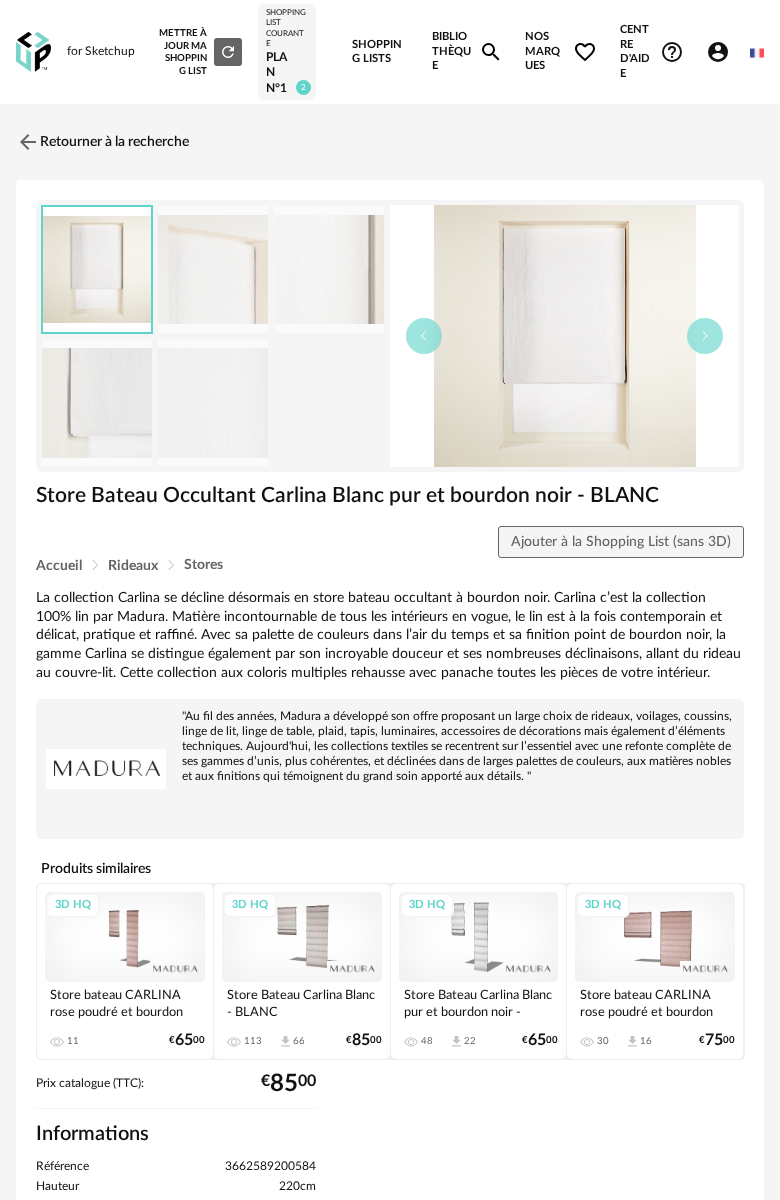 click on "3D HQ" at bounding box center (302, 937) 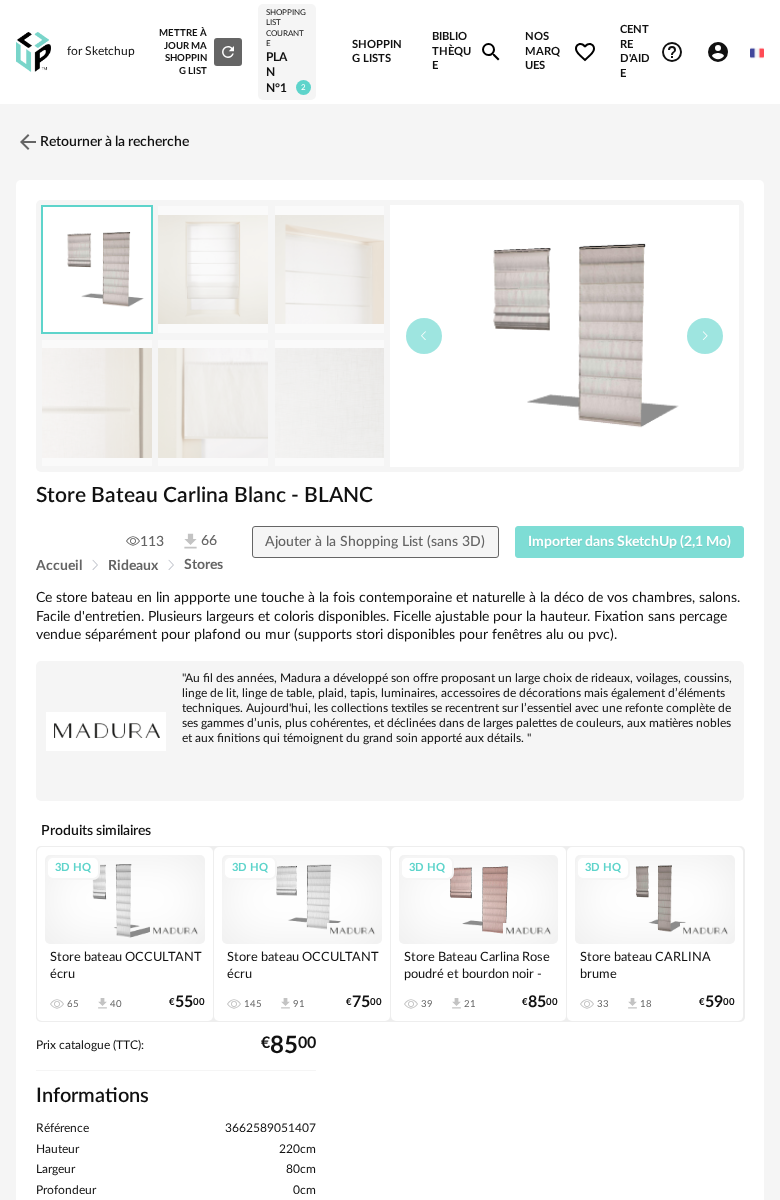 click on "Importer dans SketchUp (2,1 Mo)" at bounding box center [629, 542] 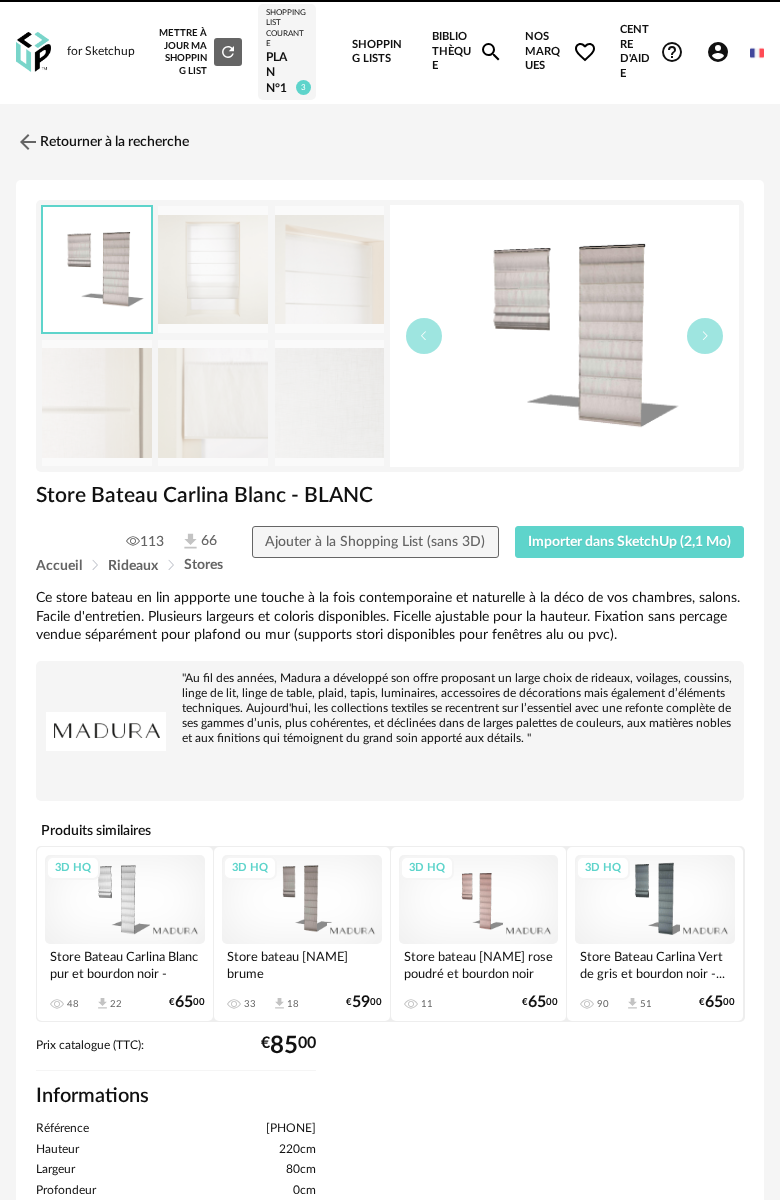 scroll, scrollTop: 0, scrollLeft: 0, axis: both 